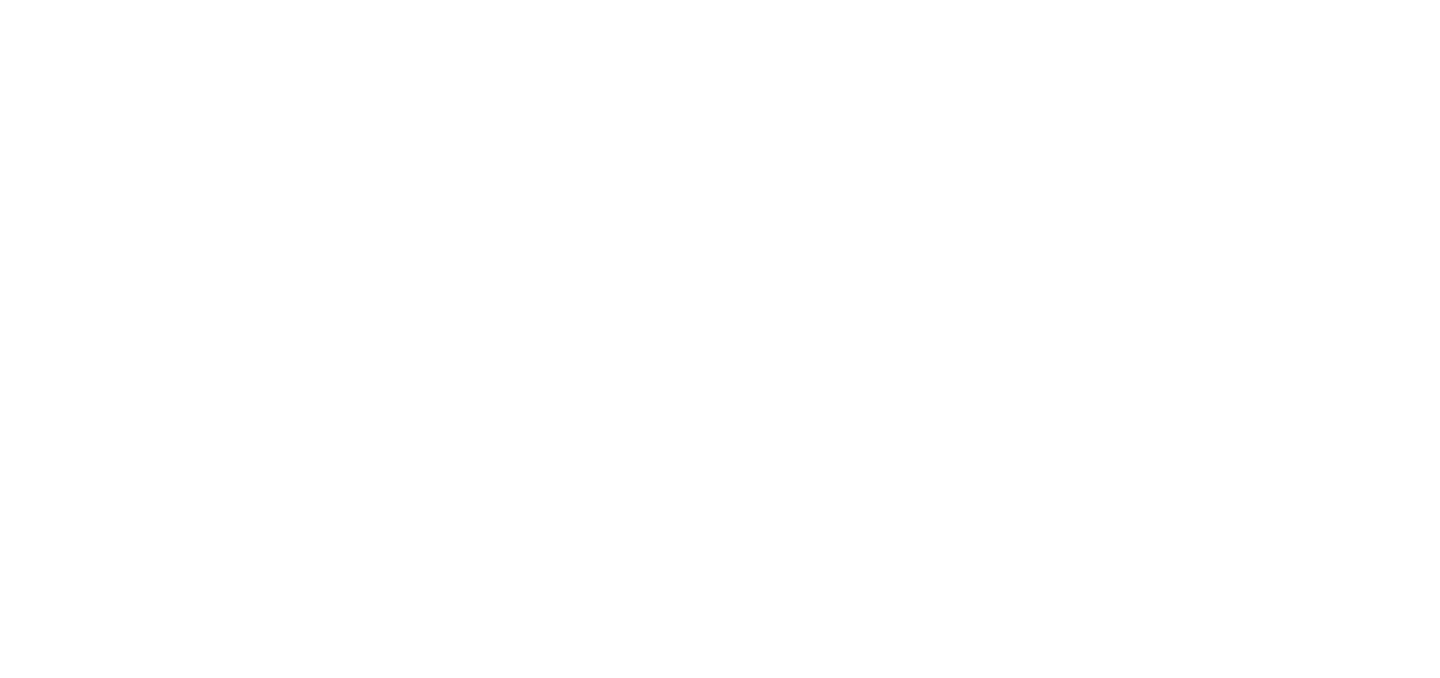 scroll, scrollTop: 0, scrollLeft: 0, axis: both 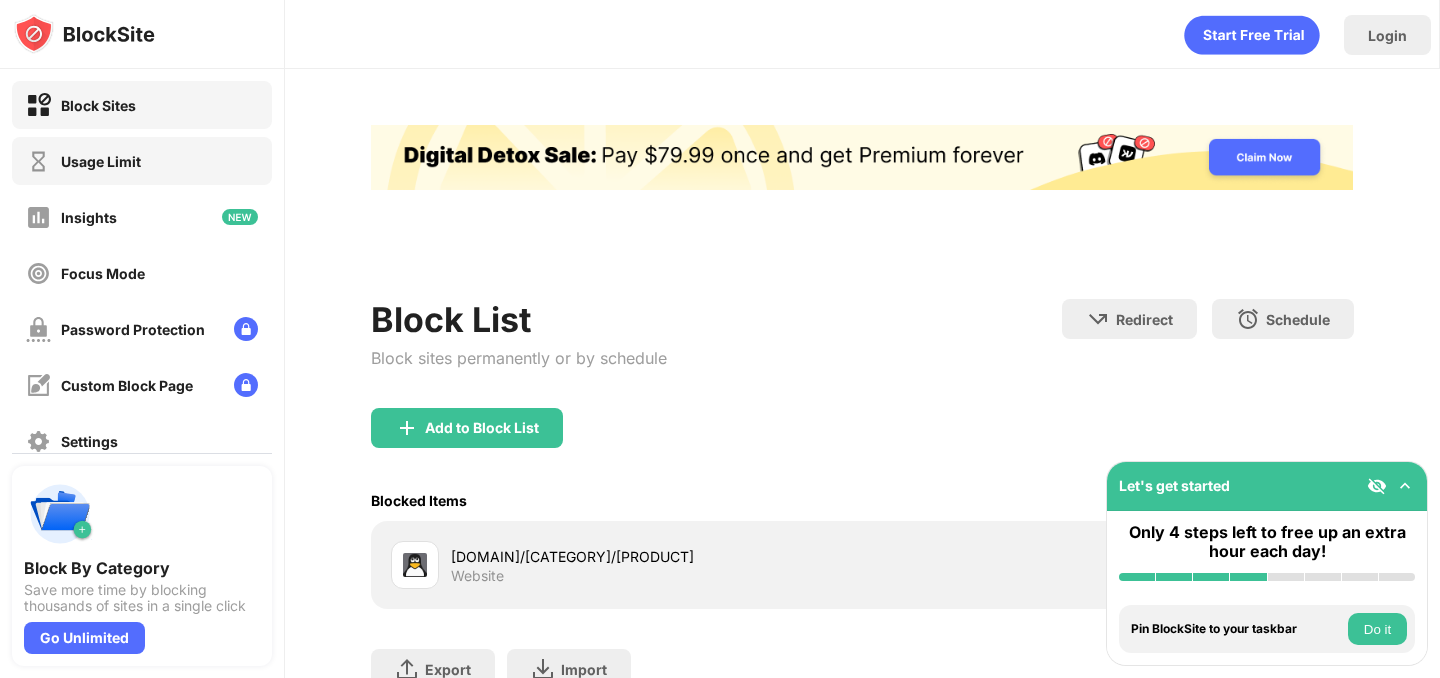 click on "Usage Limit" at bounding box center [142, 161] 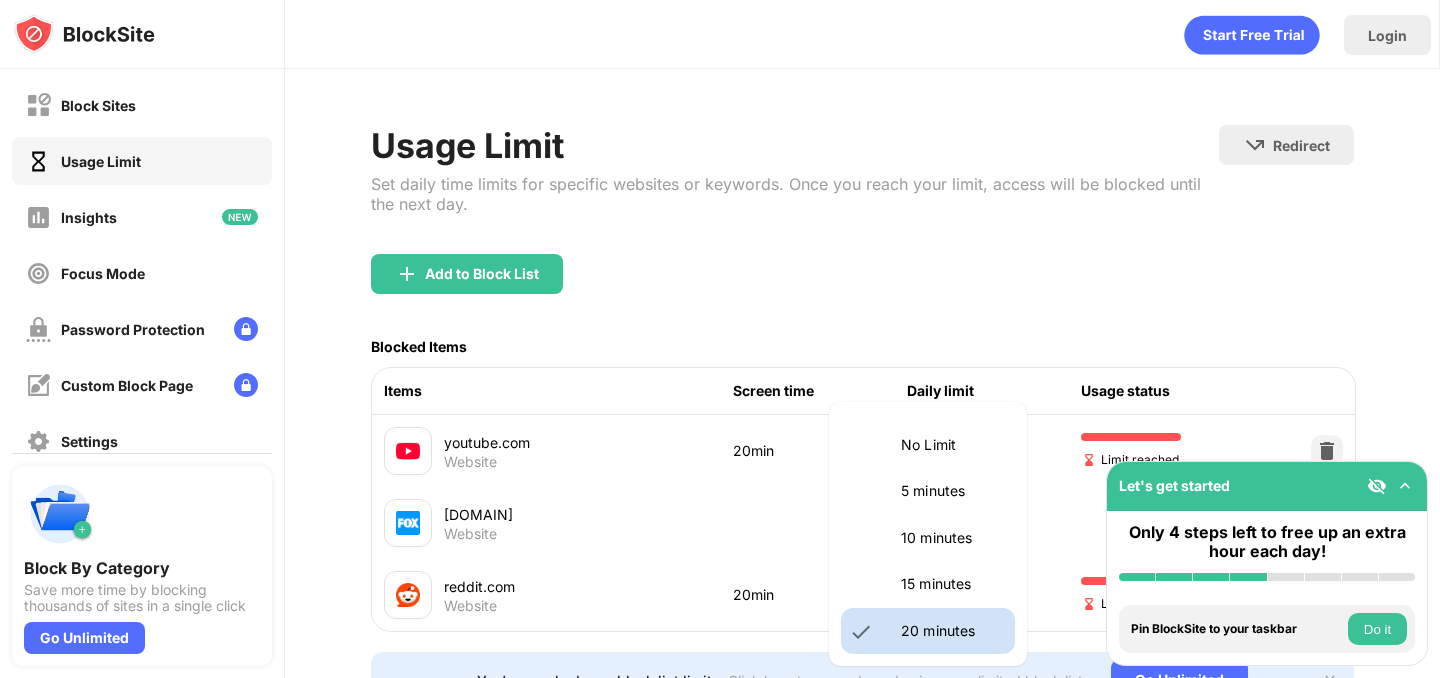 click on "Block Sites Usage Limit Insights Focus Mode Password Protection Custom Block Page Settings About Blocking Sync with other devices Disabled Block By Category Save more time by blocking thousands of sites in a single click Go Unlimited Let's get started Only 4 steps left to free up an extra hour each day! Install BlockSite Enable blocking by category Add at least 1 website to your blocklist Get personalized productivity suggestions Pin BlockSite to your taskbar Do it Check your productivity insights Do it Try visiting a site from your blocking list Do it Get our mobile app for free Do it Login Usage Limit Set daily time limits for specific websites or keywords. Once you reach your limit, access will be blocked until the next day. Redirect Choose a site to be redirected to when blocking is active Add to Block List Blocked Items Items Screen time Daily limit Usage status youtube.com Website 20min 20 minutes ** ​ Limit reached fox.com Website 20 minutes ** ​ reddit.com Website 20min 20 minutes ** ​" at bounding box center (720, 339) 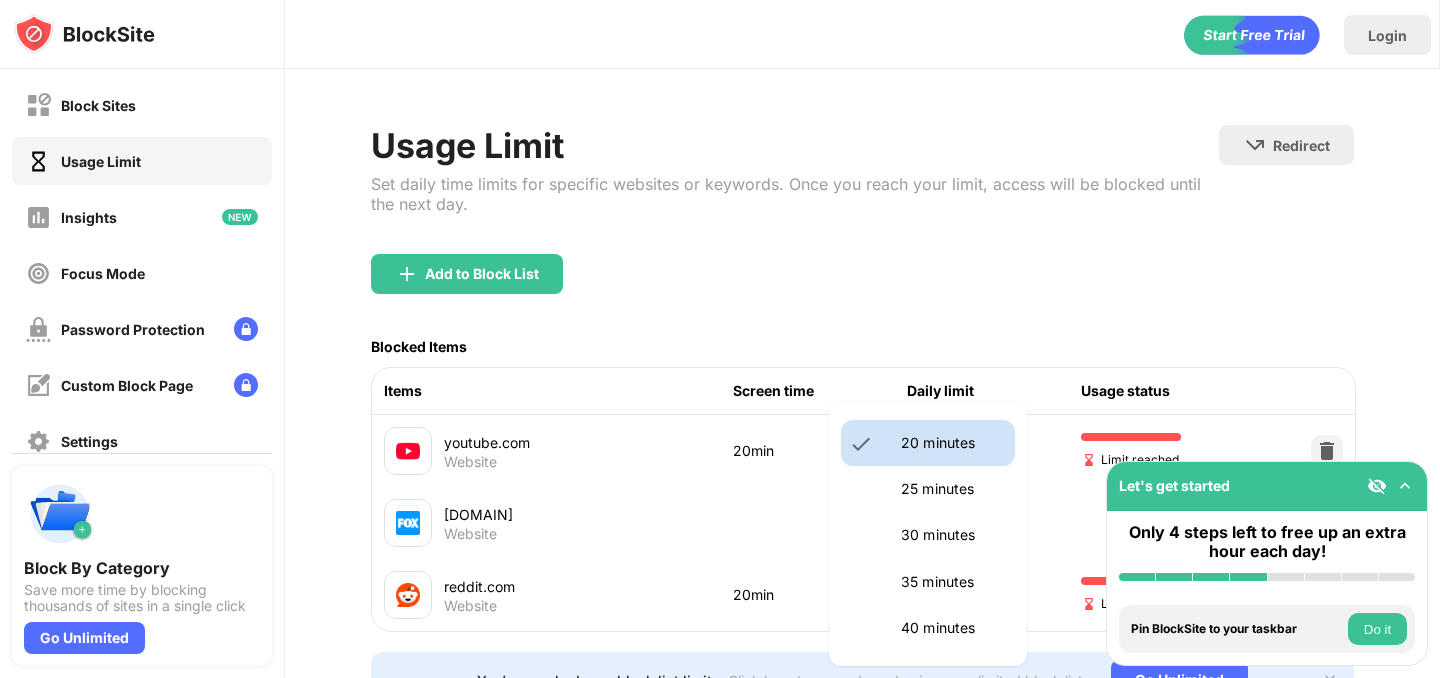 scroll, scrollTop: 222, scrollLeft: 0, axis: vertical 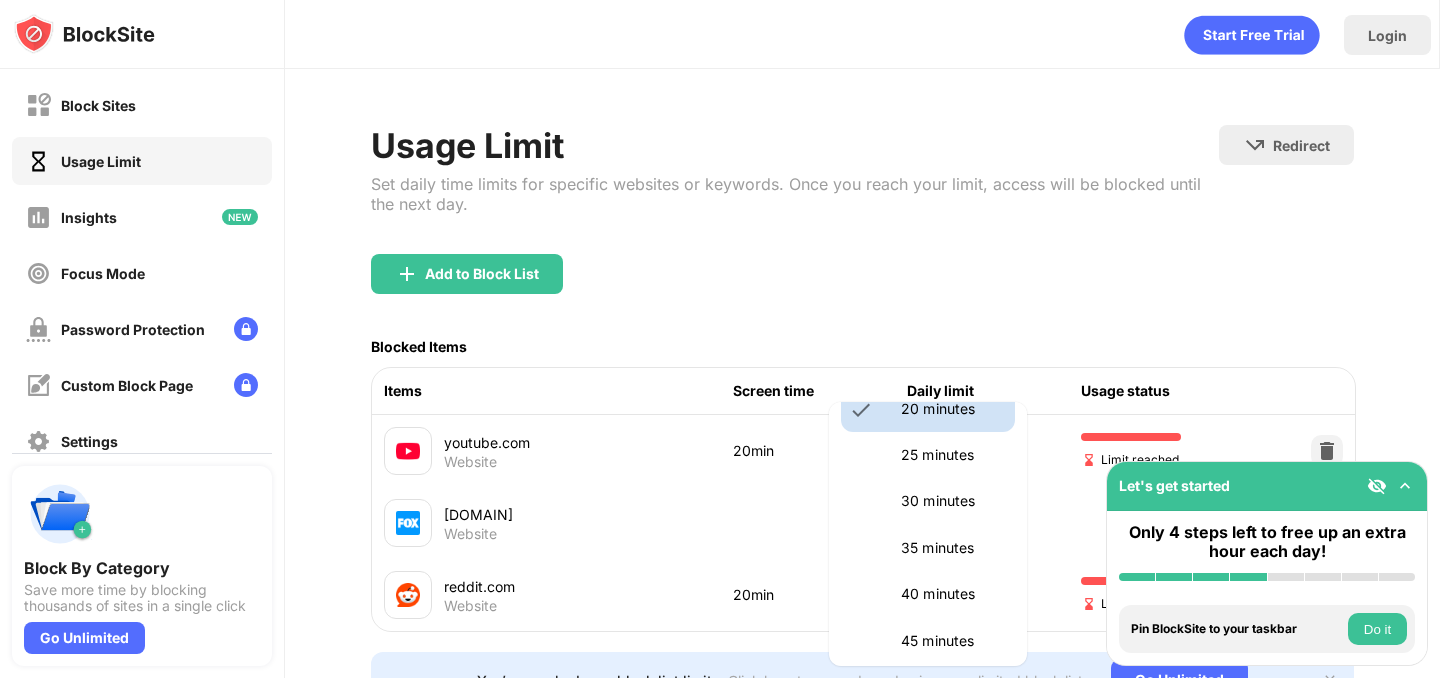 click on "30 minutes" at bounding box center [952, 501] 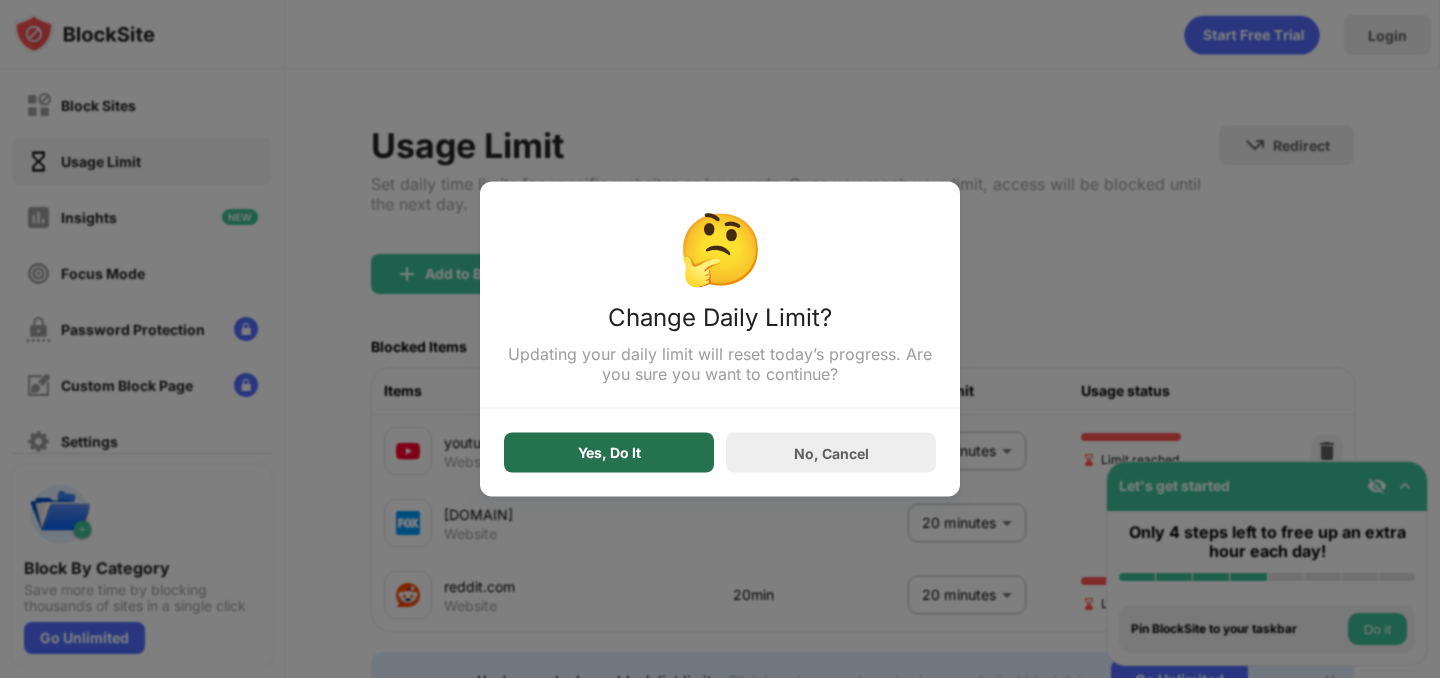 click on "Yes, Do It" at bounding box center [609, 453] 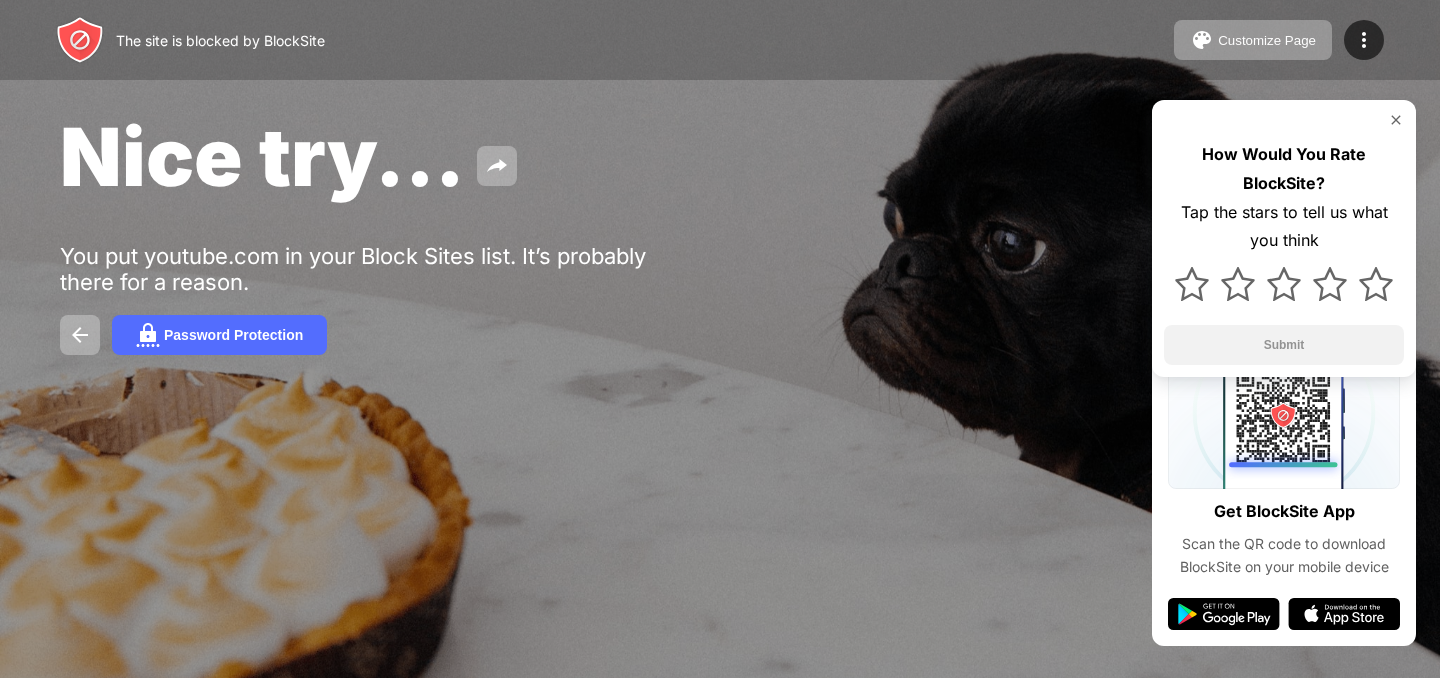 scroll, scrollTop: 0, scrollLeft: 0, axis: both 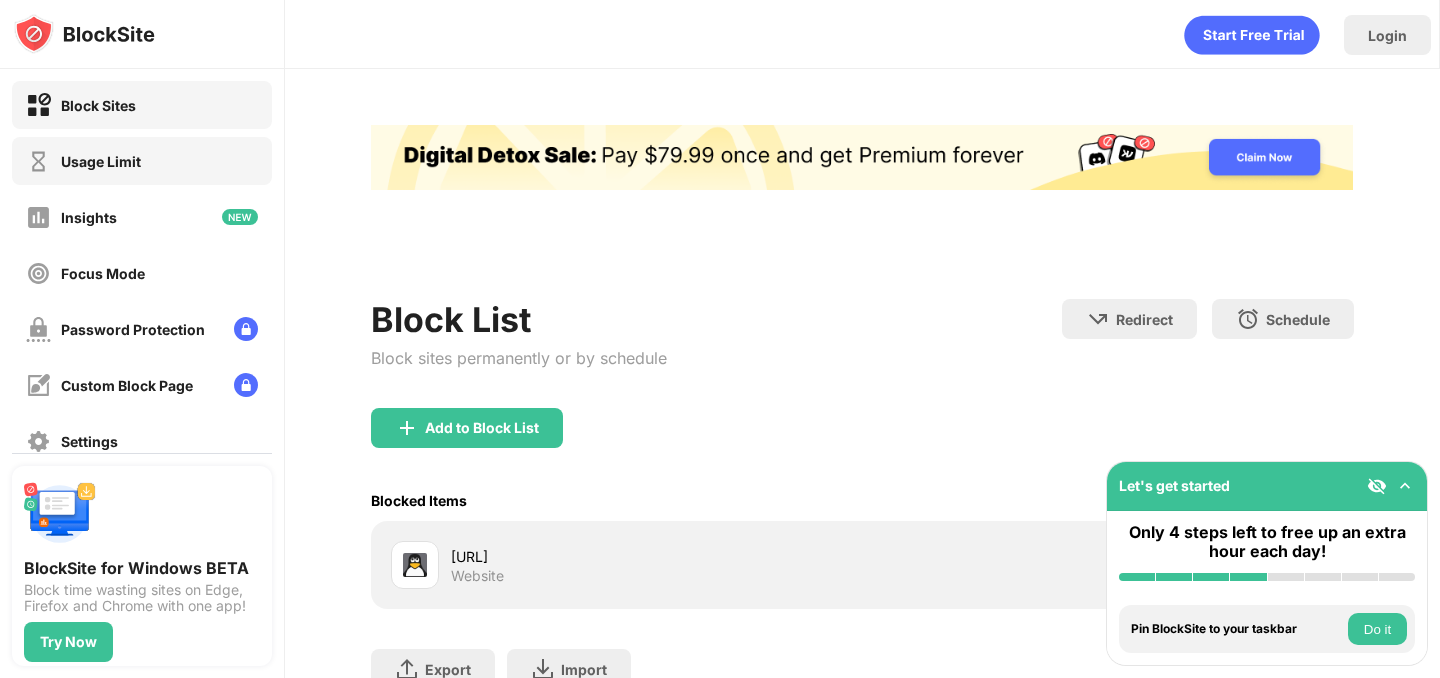 click on "Usage Limit" at bounding box center (142, 161) 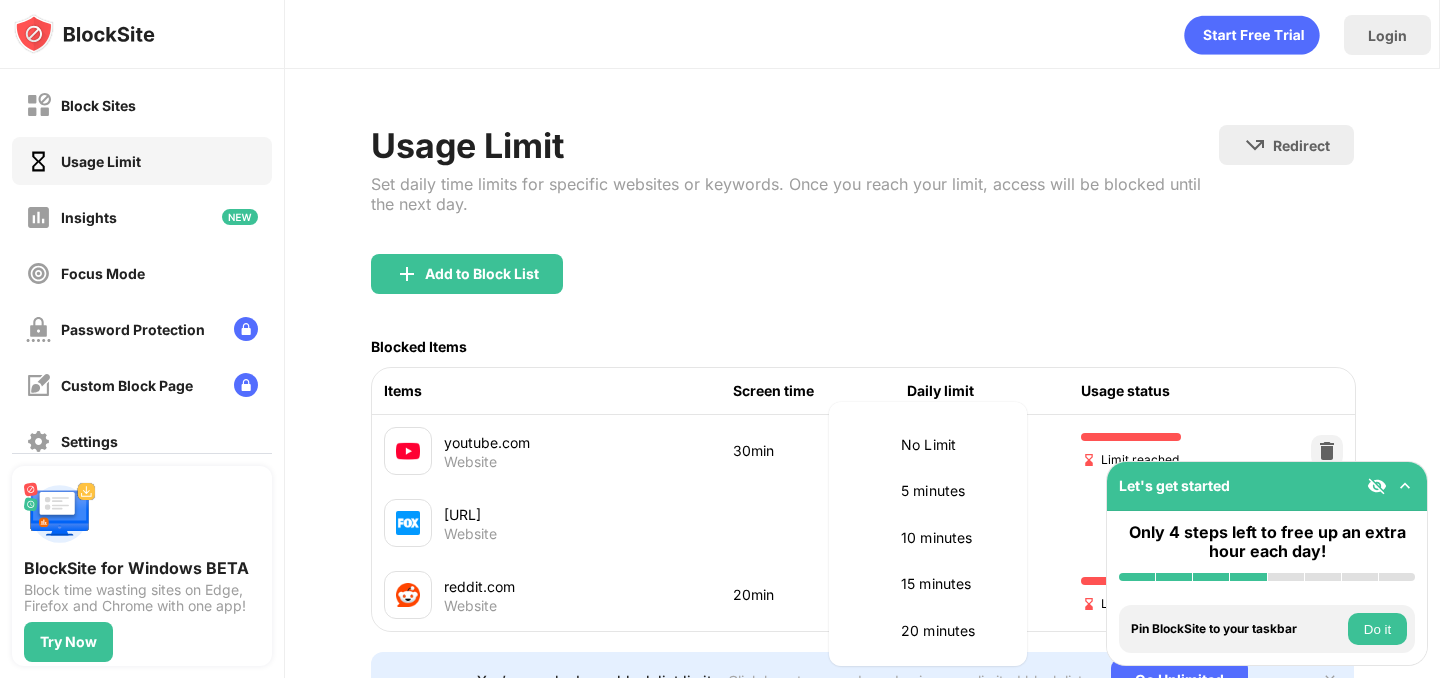 click on "Block Sites Usage Limit Insights Focus Mode Password Protection Custom Block Page Settings About Blocking Sync with other devices Disabled BlockSite for Windows BETA Block time wasting sites on Edge, Firefox and Chrome with one app! Try Now Let's get started Only 4 steps left to free up an extra hour each day! Install BlockSite Enable blocking by category Add at least 1 website to your blocklist Get personalized productivity suggestions Pin BlockSite to your taskbar Do it Check your productivity insights Do it Try visiting a site from your blocking list Do it Get our mobile app for free Do it Login Usage Limit Set daily time limits for specific websites or keywords. Once you reach your limit, access will be blocked until the next day. Redirect Choose a site to be redirected to when blocking is active Add to Block List Blocked Items Items Screen time Daily limit Usage status youtube.com Website 30min 30 minutes ** ​ Limit reached fox.com Website 20 minutes ** ​ reddit.com Website 20min 20 minutes ** ​" at bounding box center [720, 339] 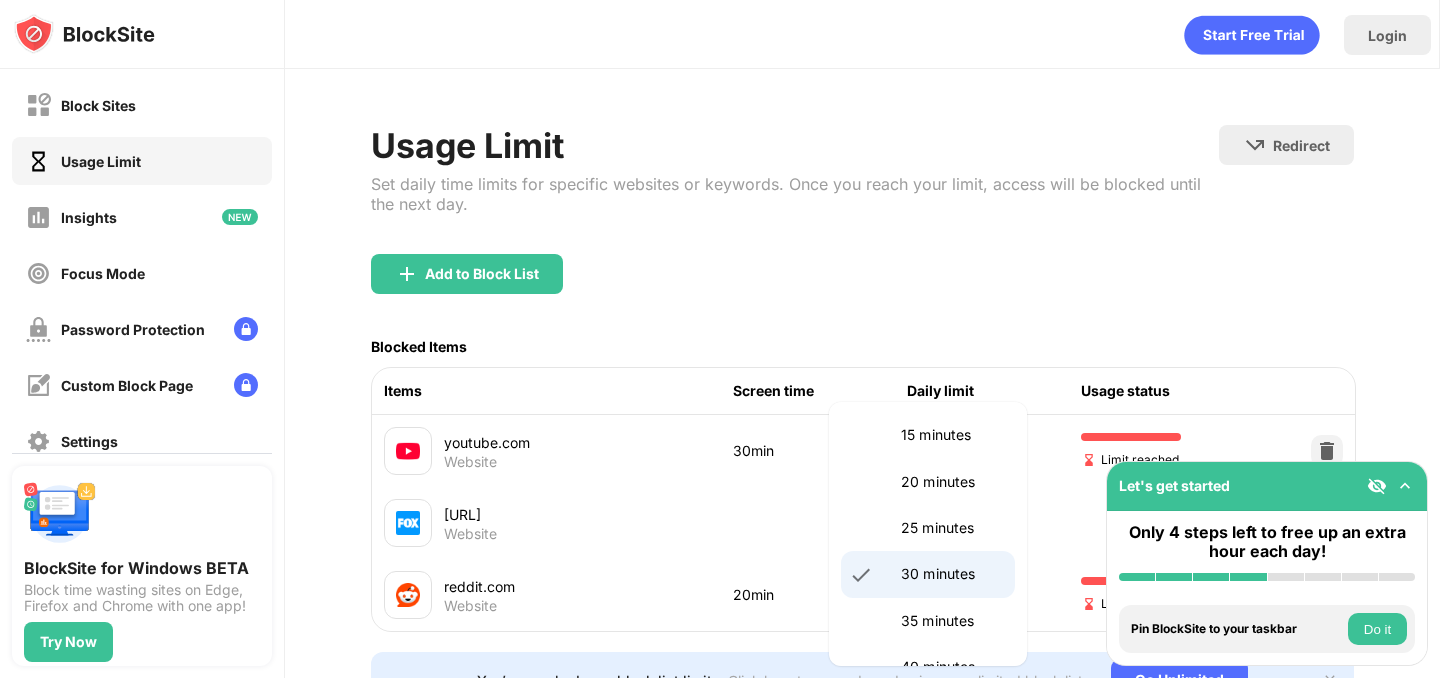 scroll, scrollTop: 144, scrollLeft: 0, axis: vertical 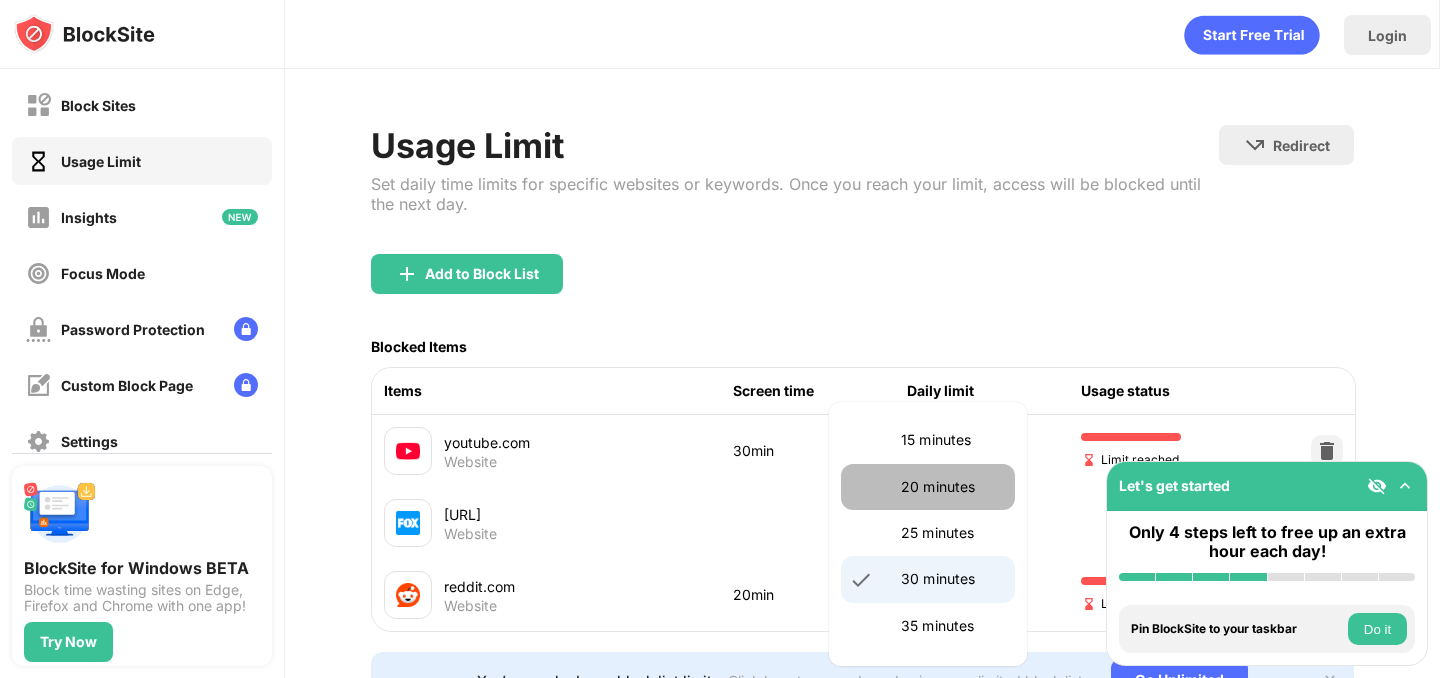 click on "20 minutes" at bounding box center [952, 487] 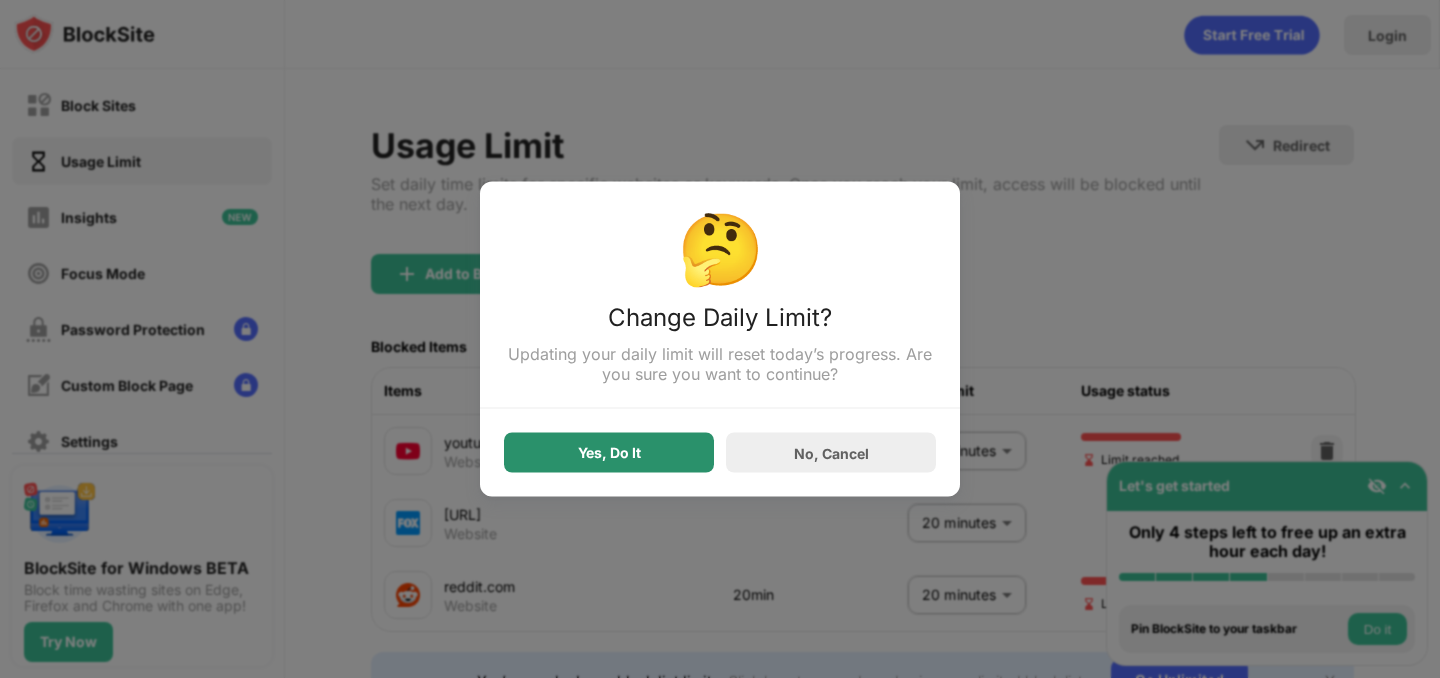click on "Yes, Do It" at bounding box center (609, 453) 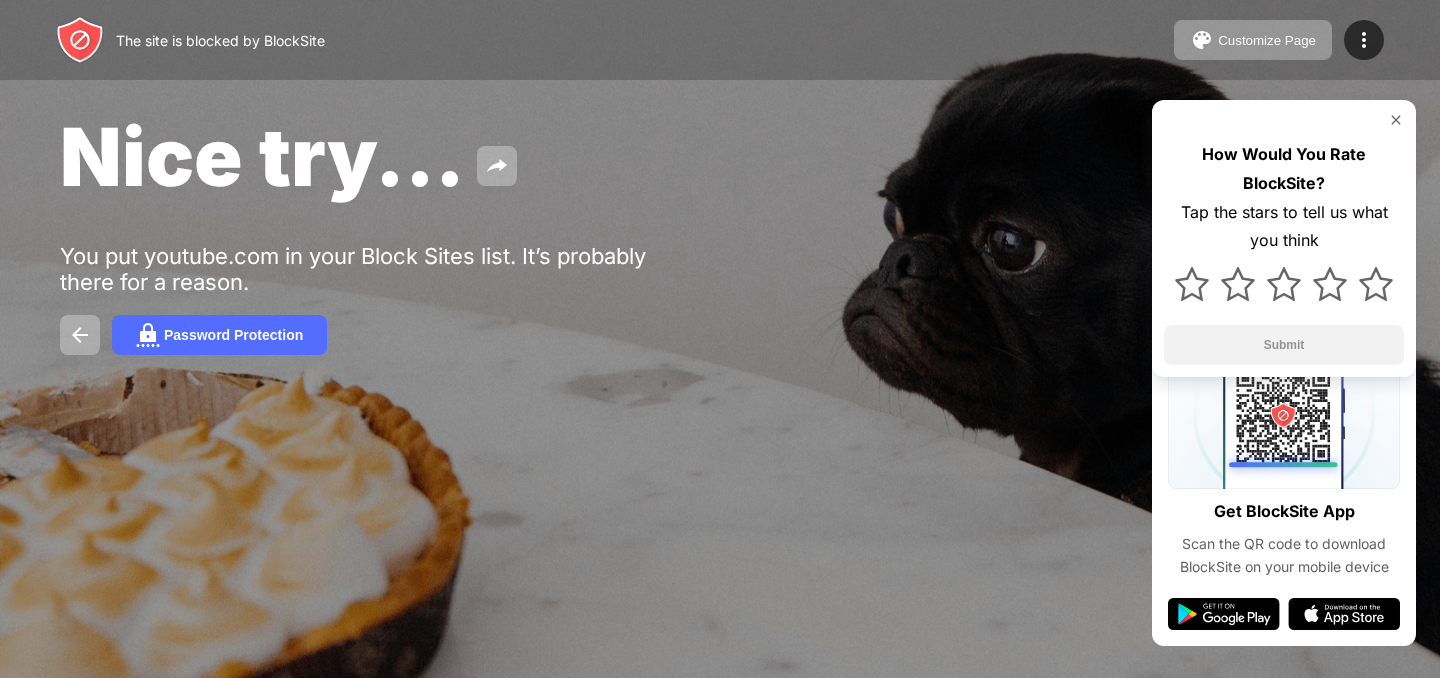scroll, scrollTop: 0, scrollLeft: 0, axis: both 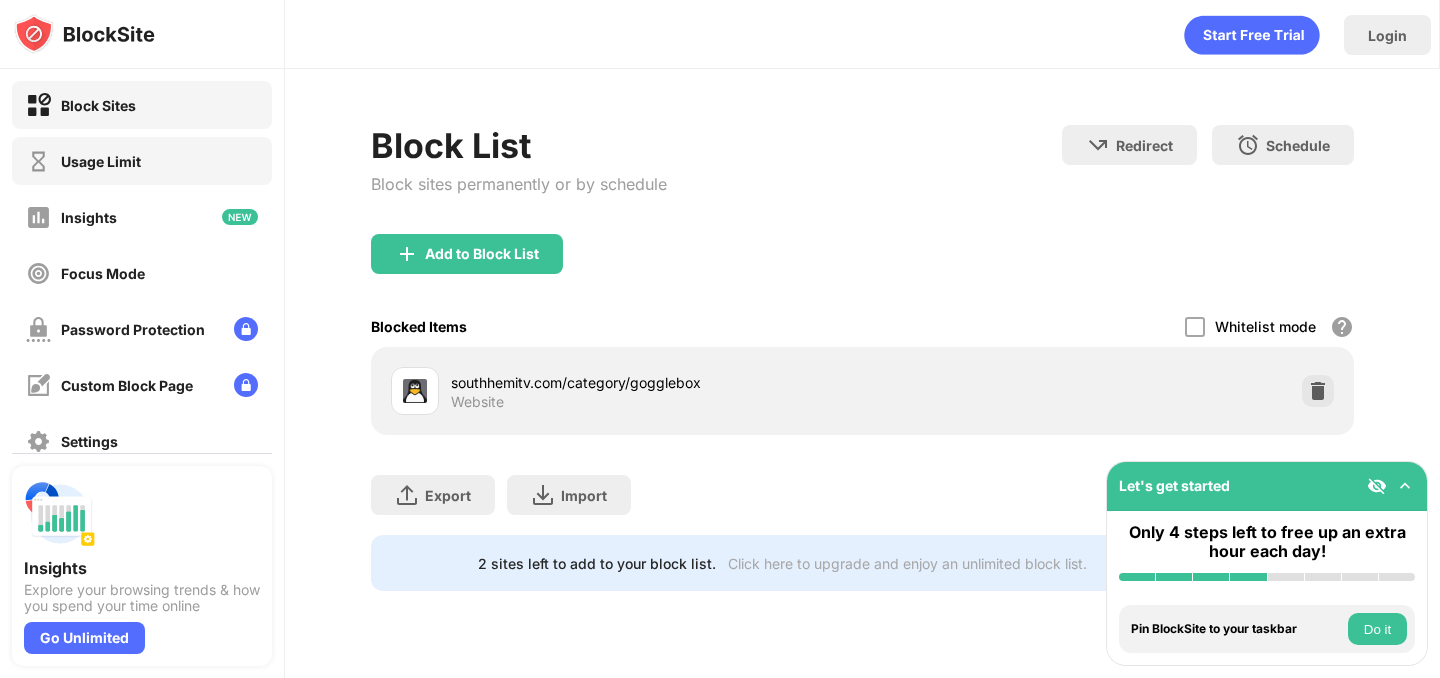 click on "Usage Limit" at bounding box center (142, 161) 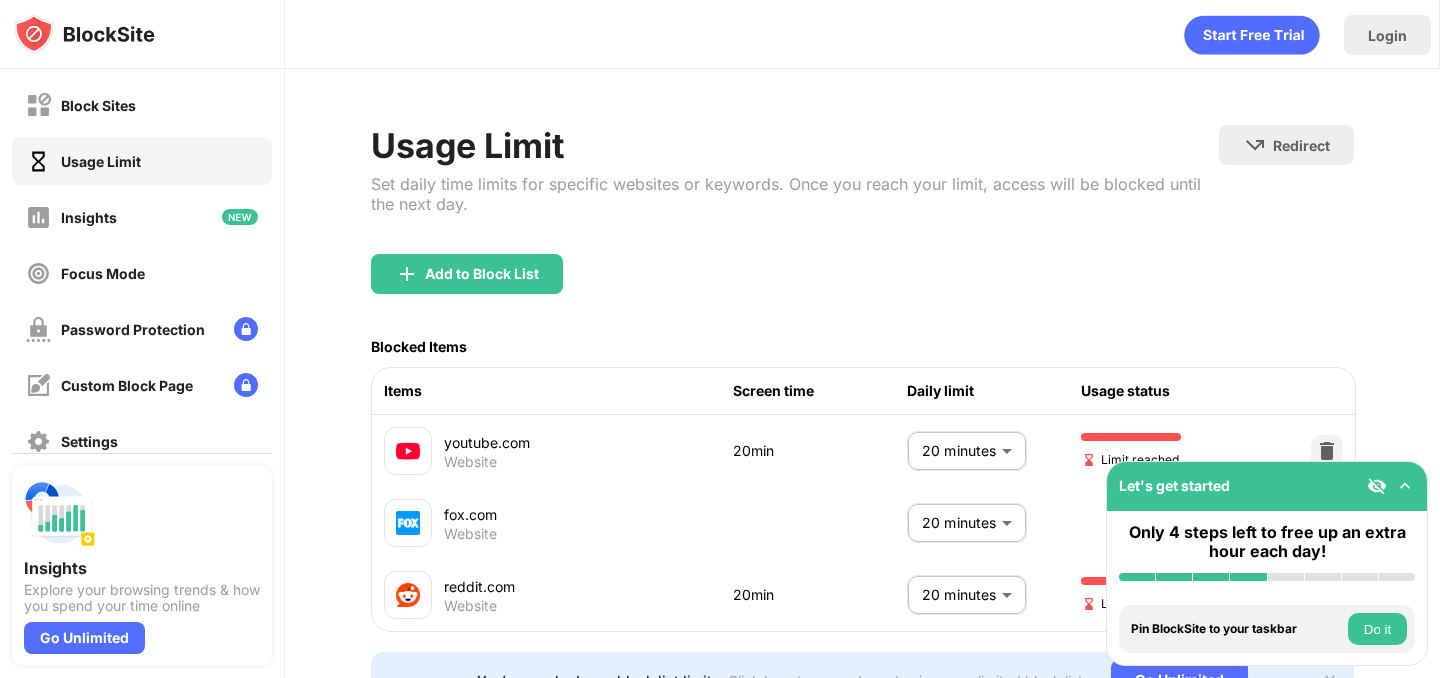 click on "Block Sites Usage Limit Insights Focus Mode Password Protection Custom Block Page Settings About Blocking Sync with other devices Disabled Insights Explore your browsing trends & how you spend your time online  Go Unlimited Let's get started Only 4 steps left to free up an extra hour each day! Install BlockSite Enable blocking by category Add at least 1 website to your blocklist Get personalized productivity suggestions Pin BlockSite to your taskbar Do it Check your productivity insights Do it Try visiting a site from your blocking list Do it Get our mobile app for free Do it Login Usage Limit Set daily time limits for specific websites or keywords. Once you reach your limit, access will be blocked until the next day. Redirect Choose a site to be redirected to when blocking is active Add to Block List Blocked Items Items Screen time Daily limit Usage status youtube.com Website 20min 20 minutes ** ​ Limit reached fox.com Website 20 minutes ** ​ reddit.com Website 20min 20 minutes ** ​ Limit reached" at bounding box center [720, 339] 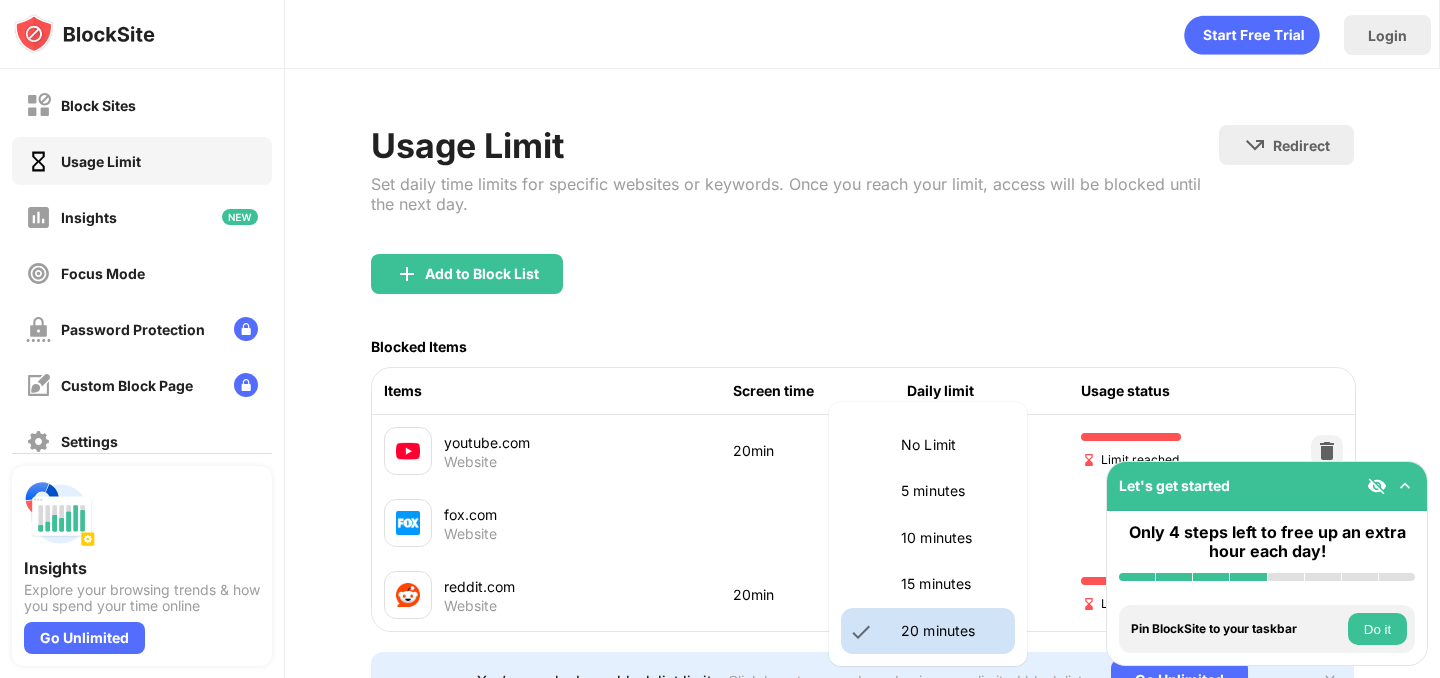click on "15 minutes" at bounding box center [952, 584] 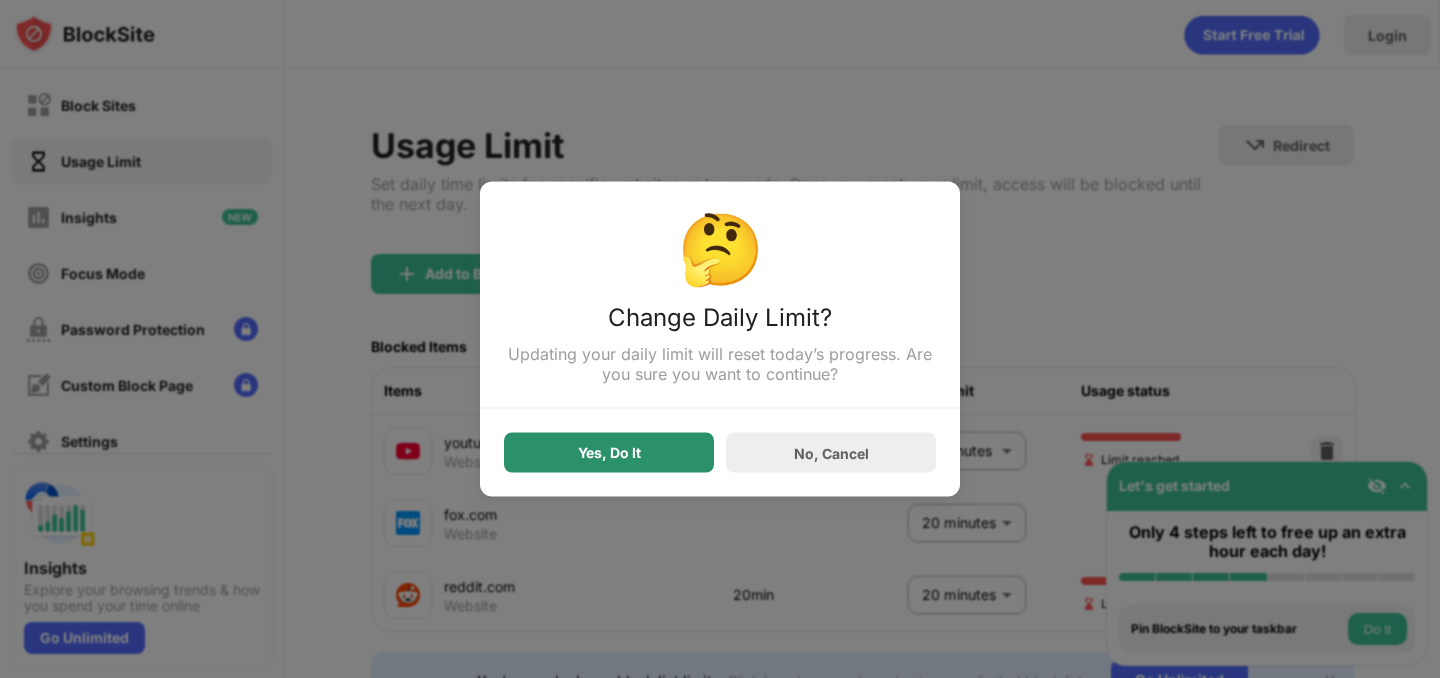 click on "Yes, Do It" at bounding box center (609, 453) 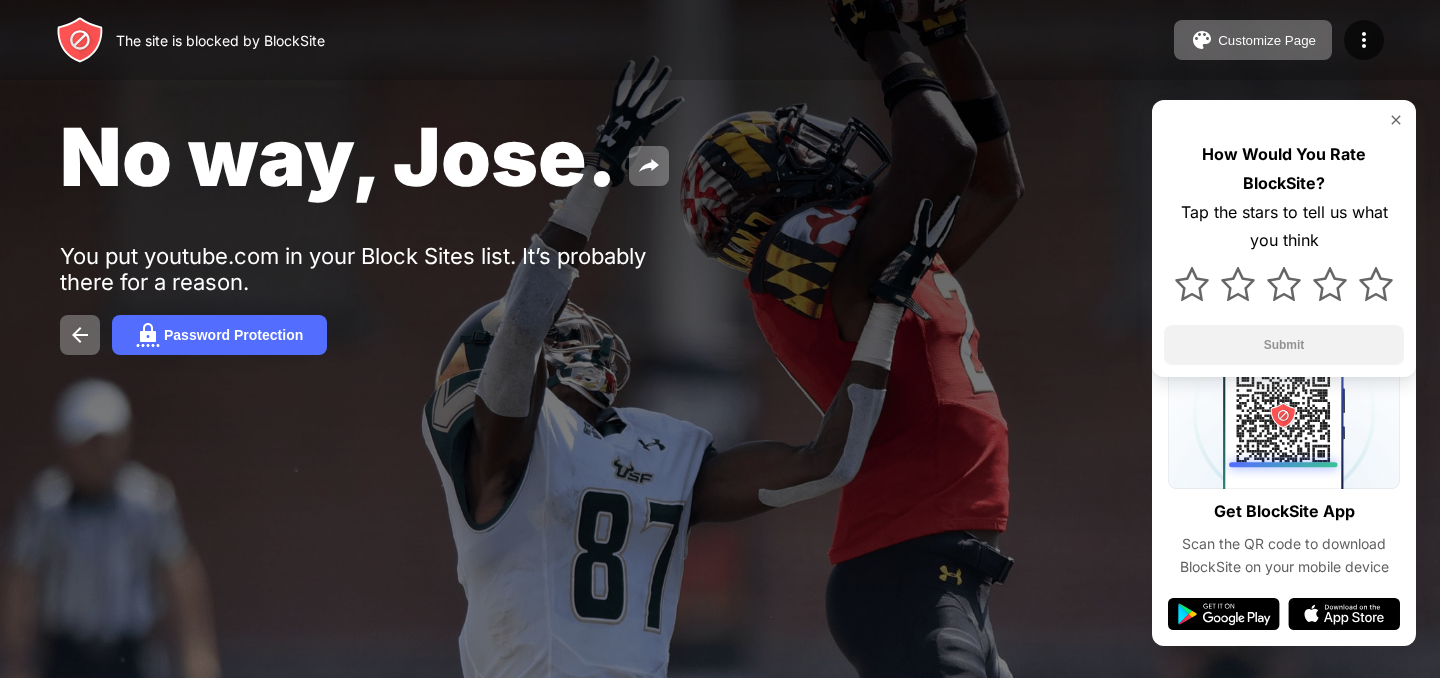scroll, scrollTop: 0, scrollLeft: 0, axis: both 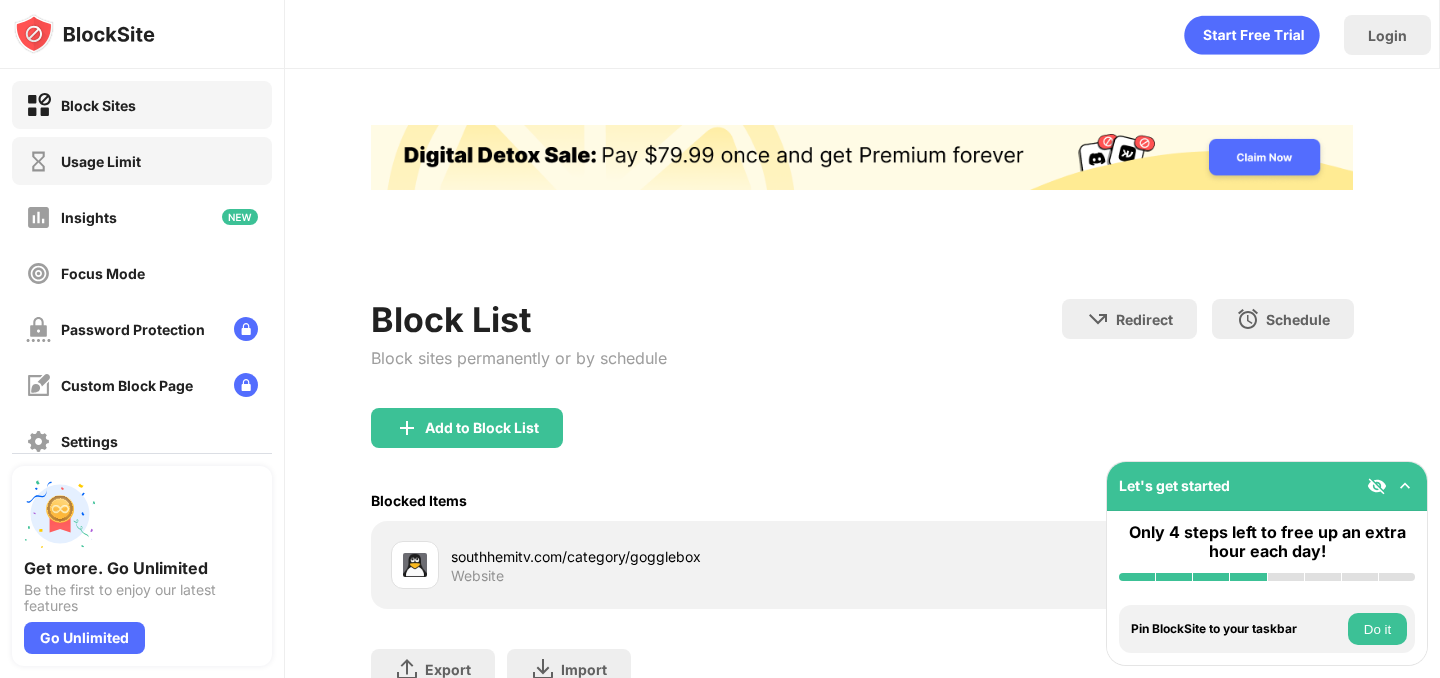 click on "Usage Limit" at bounding box center [142, 161] 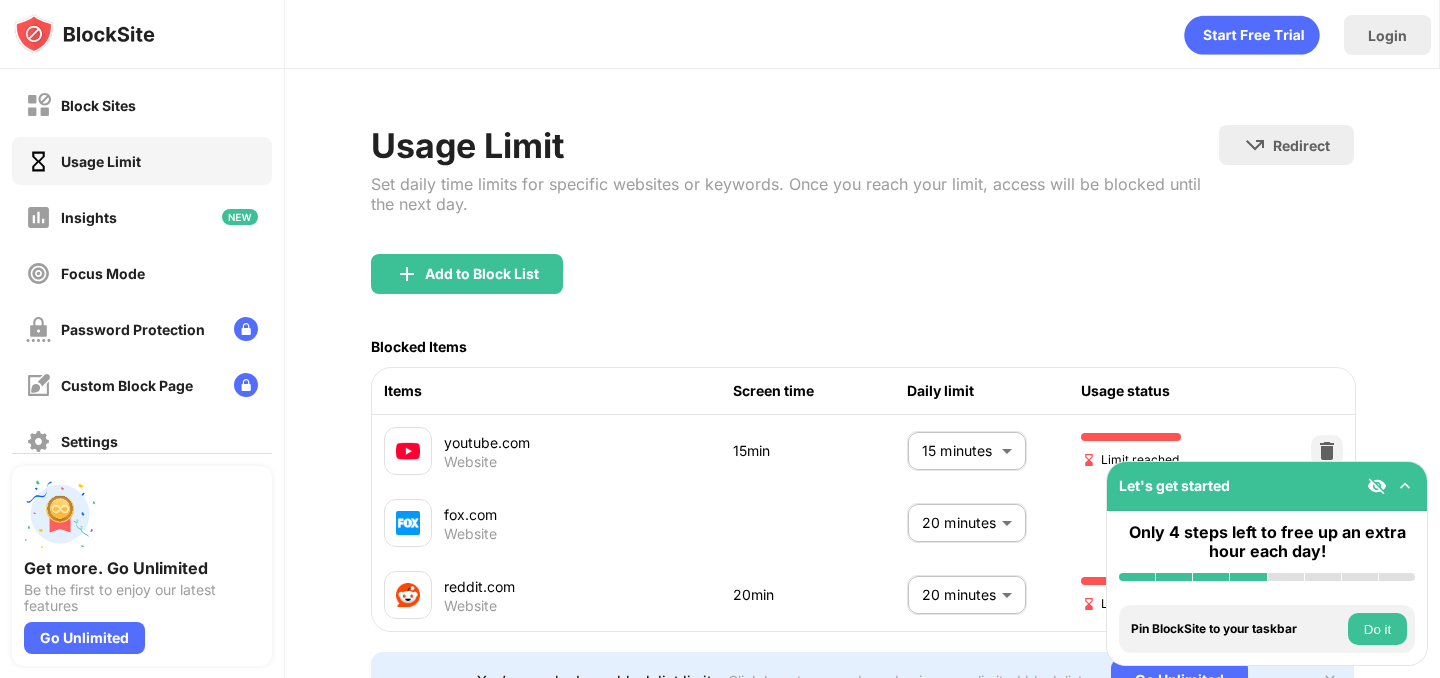 click on "Block Sites Usage Limit Insights Focus Mode Password Protection Custom Block Page Settings About Blocking Sync with other devices Disabled Get more. Go Unlimited Be the first to enjoy our latest features Go Unlimited Let's get started Only 4 steps left to free up an extra hour each day! Install BlockSite Enable blocking by category Add at least 1 website to your blocklist Get personalized productivity suggestions Pin BlockSite to your taskbar Do it Check your productivity insights Do it Try visiting a site from your blocking list Do it Get our mobile app for free Do it Login Usage Limit Set daily time limits for specific websites or keywords. Once you reach your limit, access will be blocked until the next day. Redirect Choose a site to be redirected to when blocking is active Add to Block List Blocked Items Items Screen time Daily limit Usage status youtube.com Website [TIME] [TIME] ** ​ Limit reached fox.com Website [TIME] [TIME] ** ​ reddit.com Website [TIME] [TIME] ** ​ Limit reached Go Unlimited" at bounding box center (720, 339) 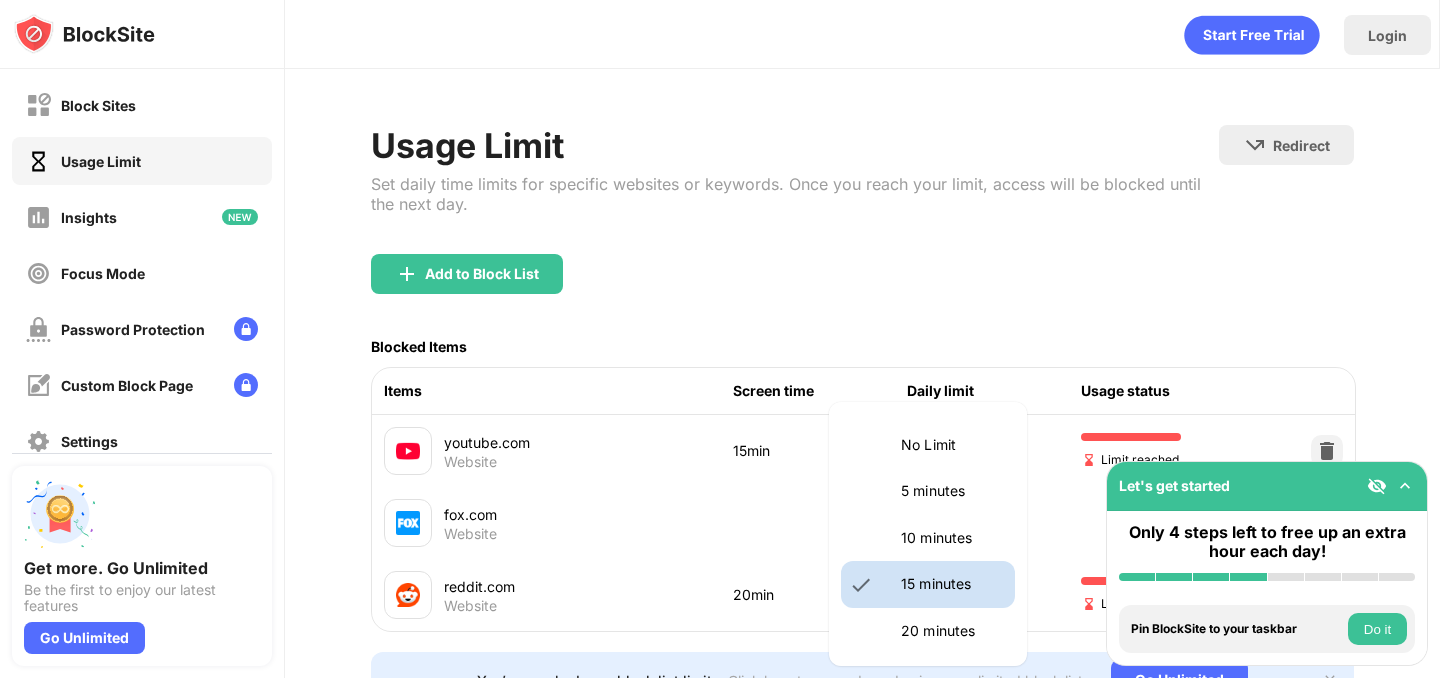 scroll, scrollTop: 120, scrollLeft: 0, axis: vertical 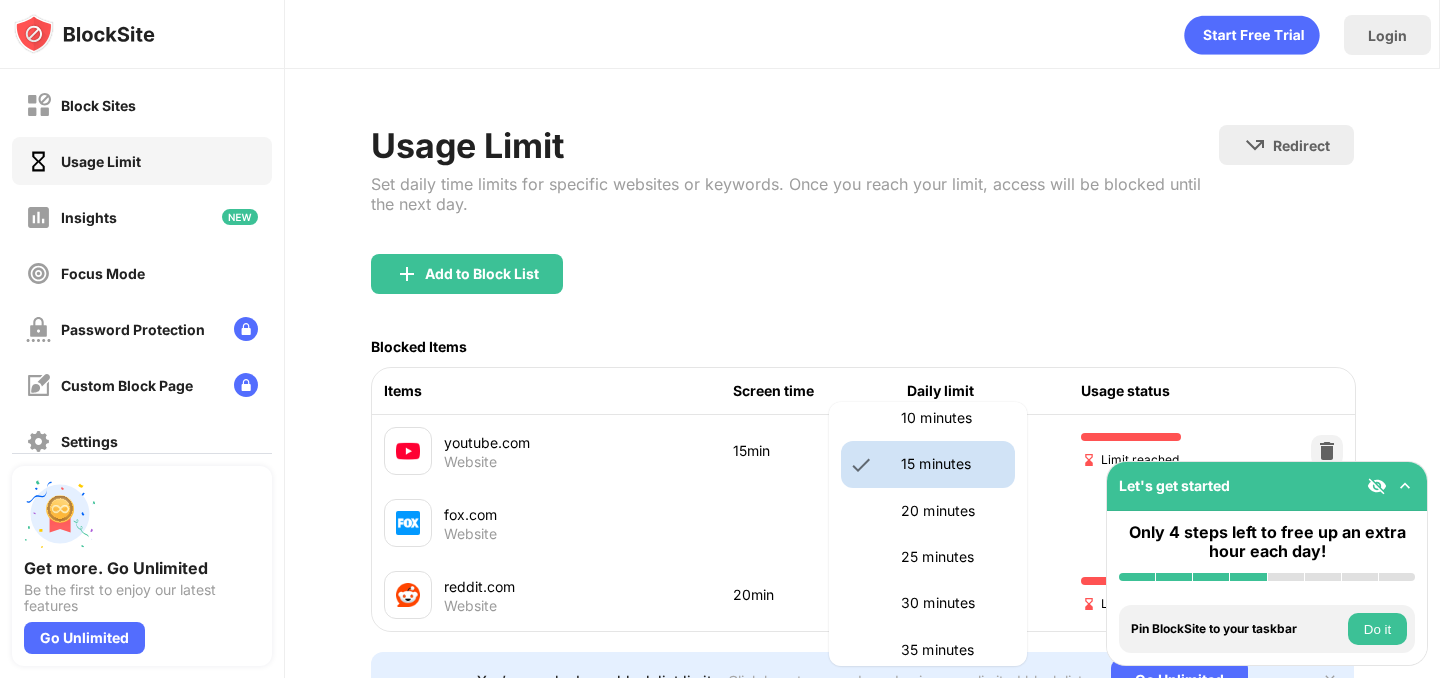 click on "30 minutes" at bounding box center [928, 603] 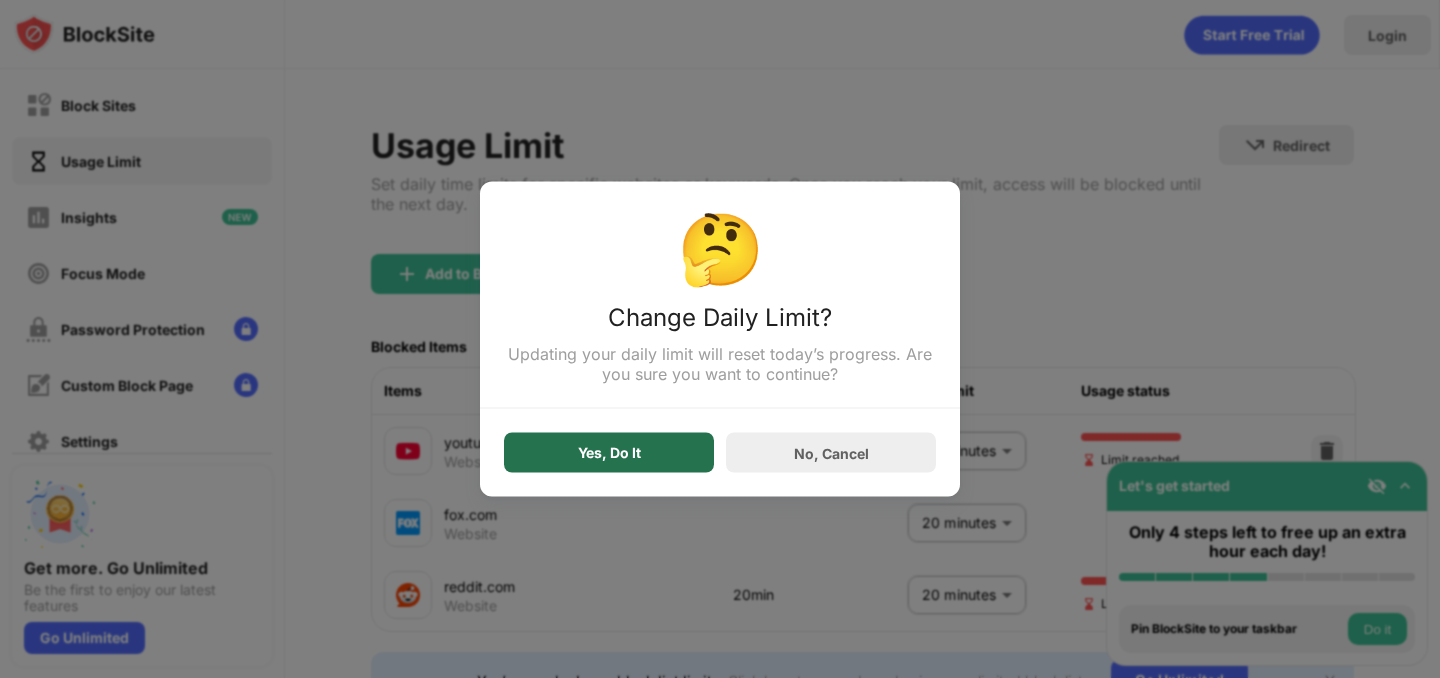 click on "Yes, Do It" at bounding box center (609, 453) 